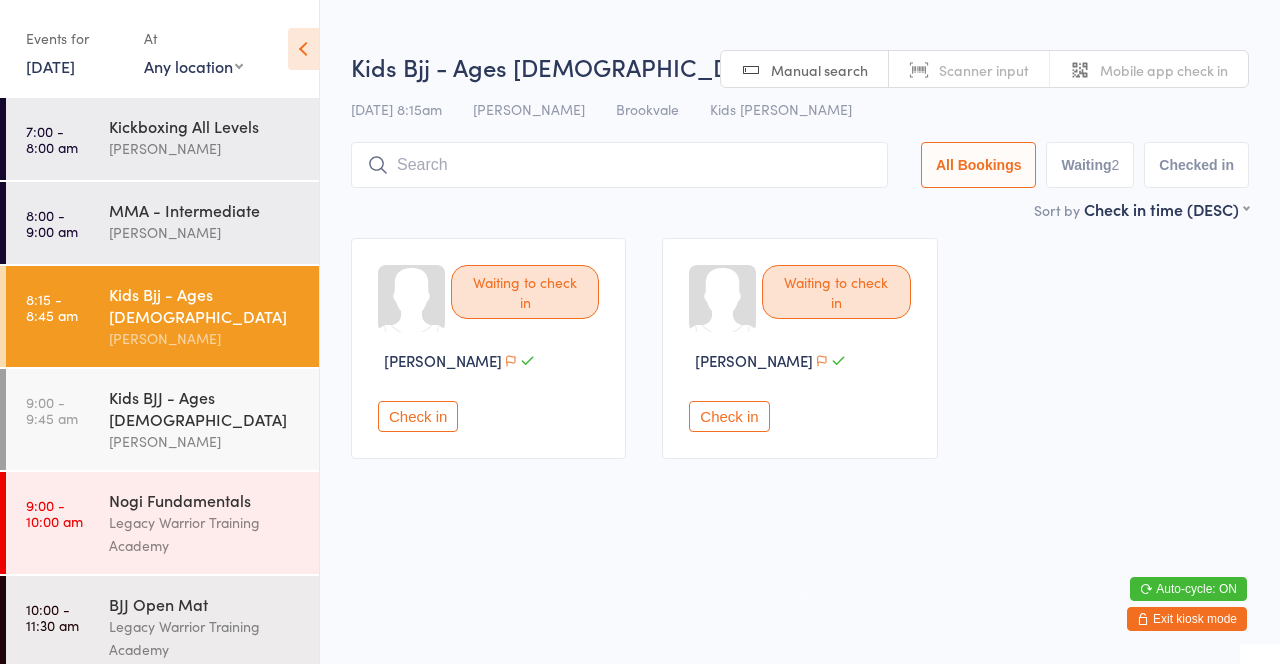 scroll, scrollTop: 0, scrollLeft: 0, axis: both 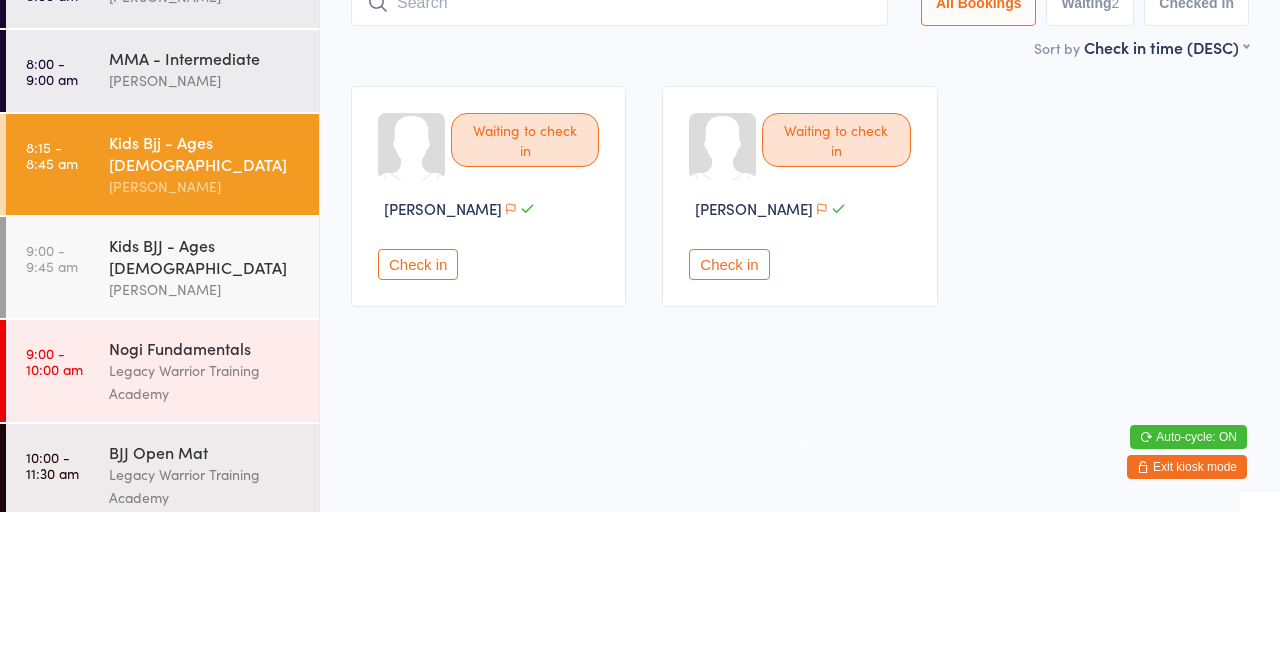 click on "[PERSON_NAME]" at bounding box center [205, 338] 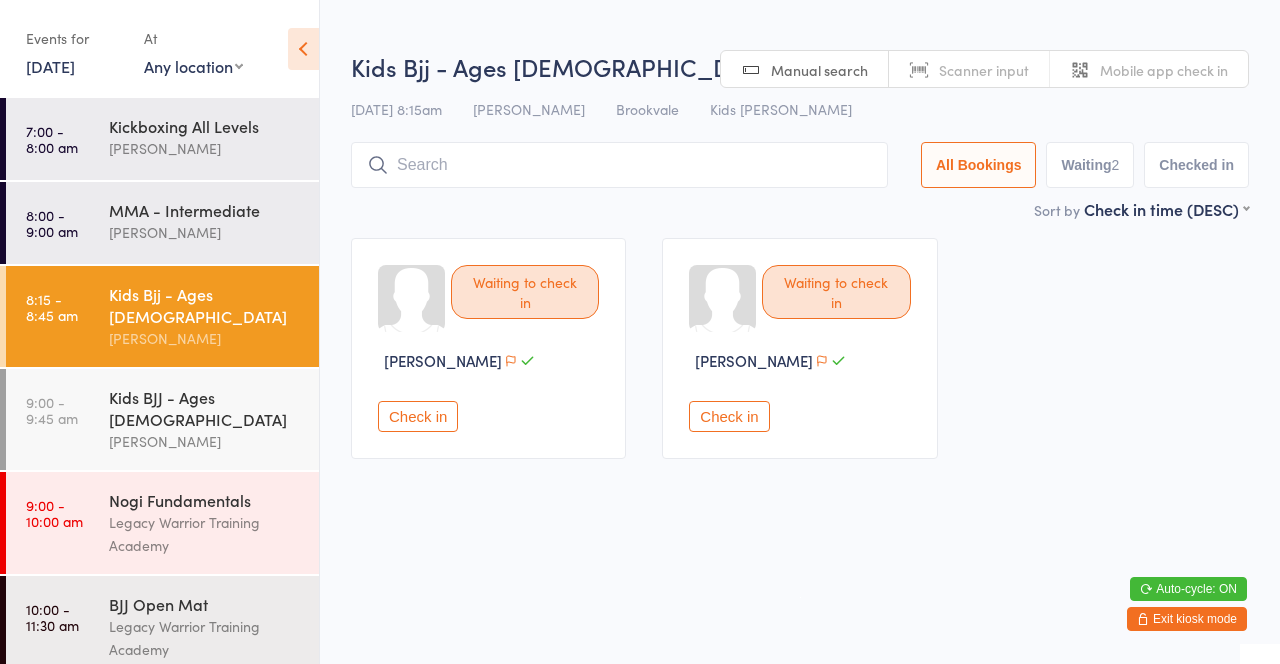 click on "You have now entered Kiosk Mode. Members will be able to check themselves in using the search field below. Click "Exit kiosk mode" below to exit Kiosk Mode at any time. Drop-in successful. Events for [DATE] [DATE]
[DATE]
Sun Mon Tue Wed Thu Fri Sat
27
29
30
01
02
03
04
05
28
06
07
08
09
10
11
12
29
13
14
15
16
17
18
19
30
20
21
22
23
24
25" at bounding box center (640, 332) 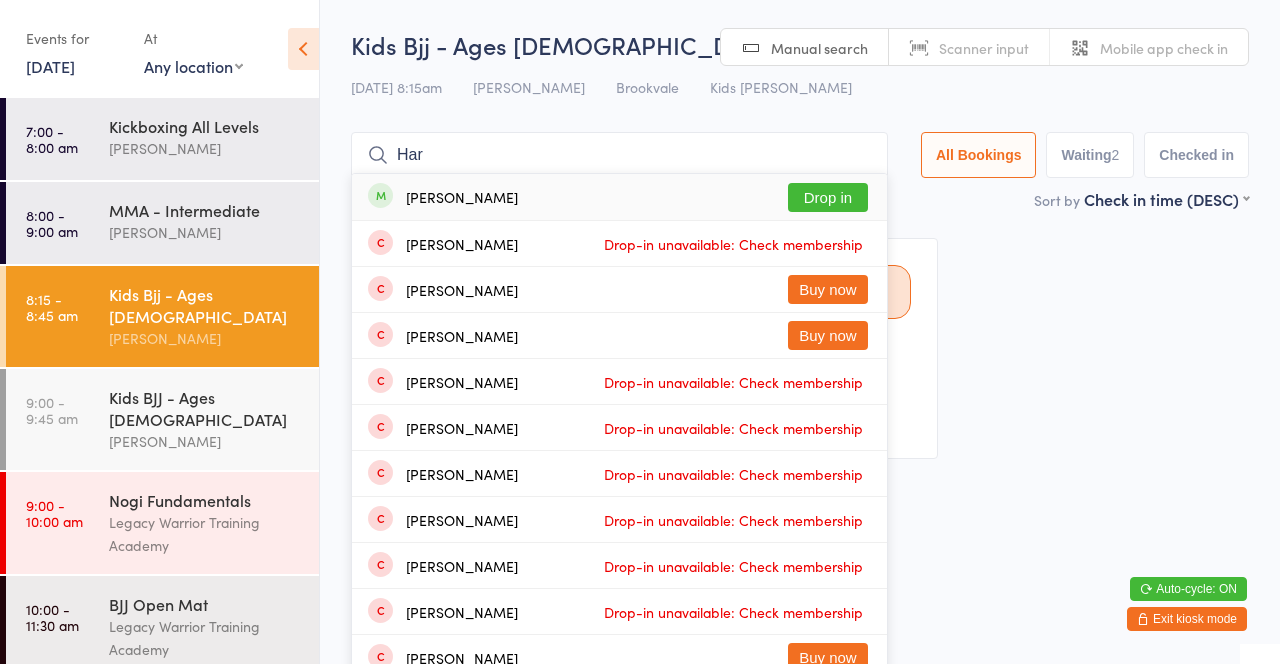 type on "Har" 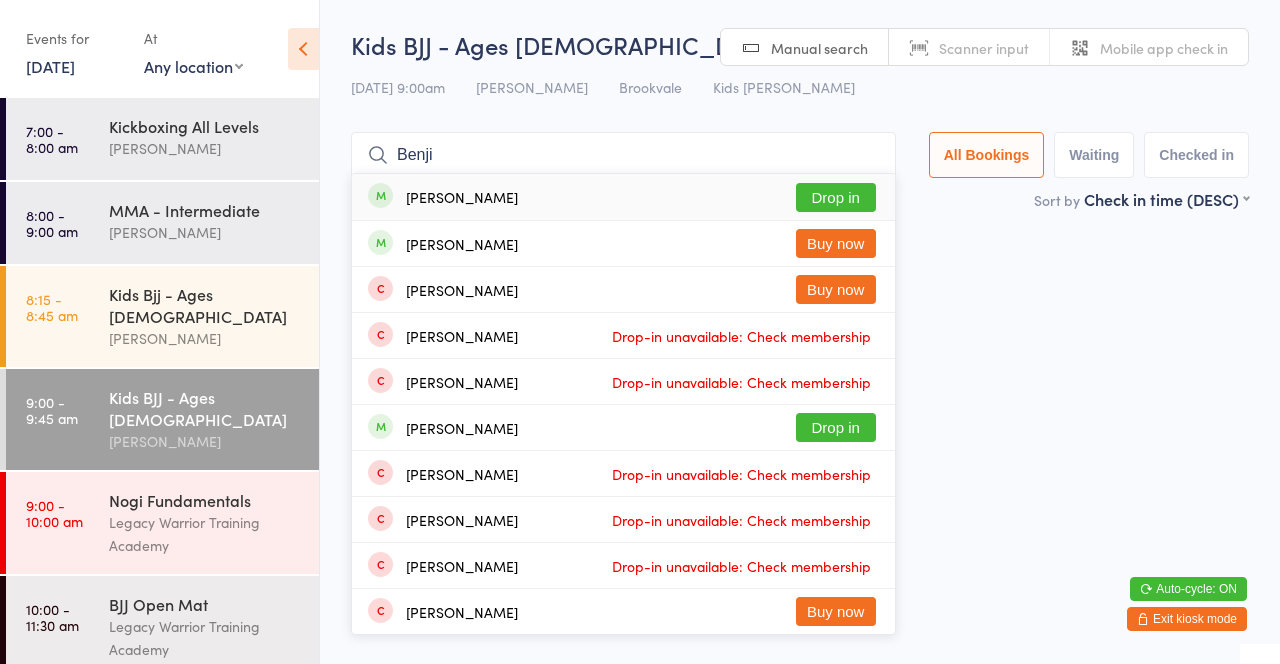 type on "Benji" 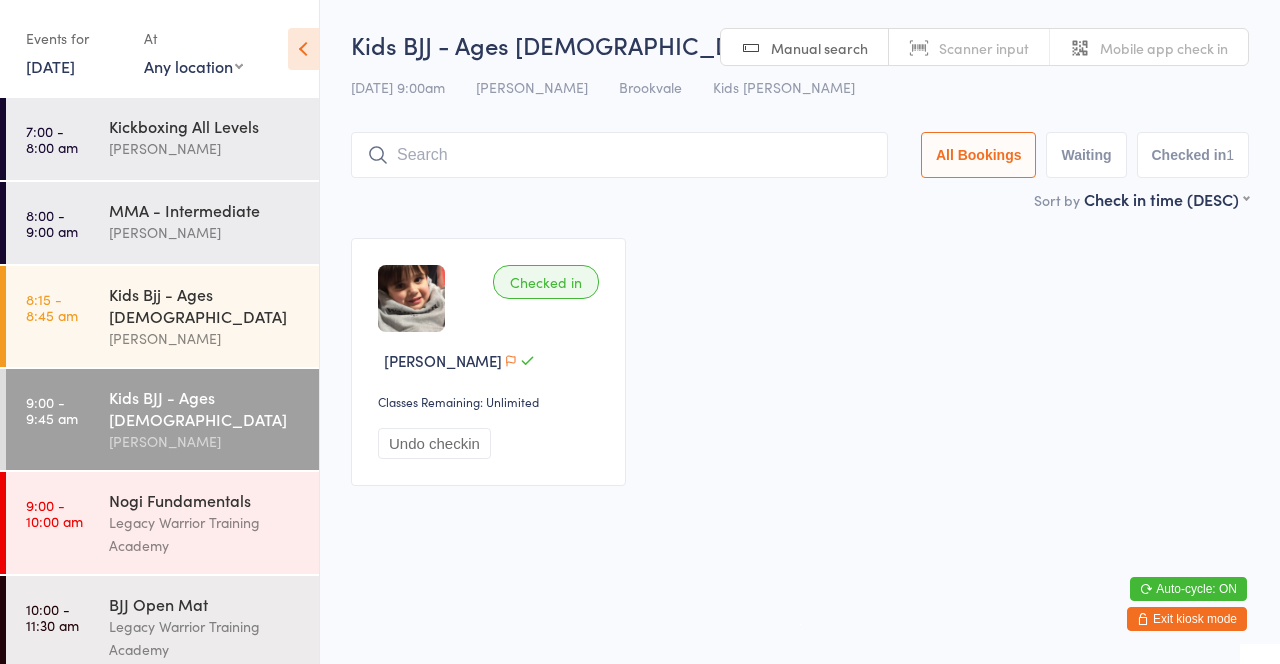 type on "V" 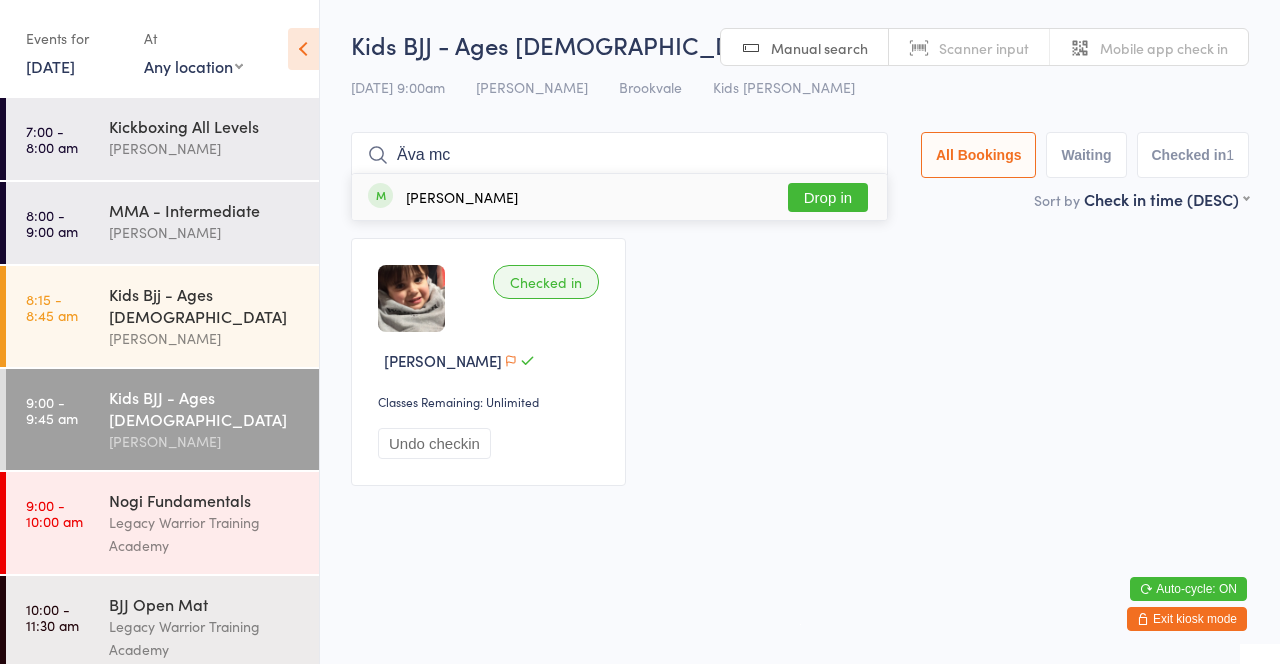 type on "Äva mc" 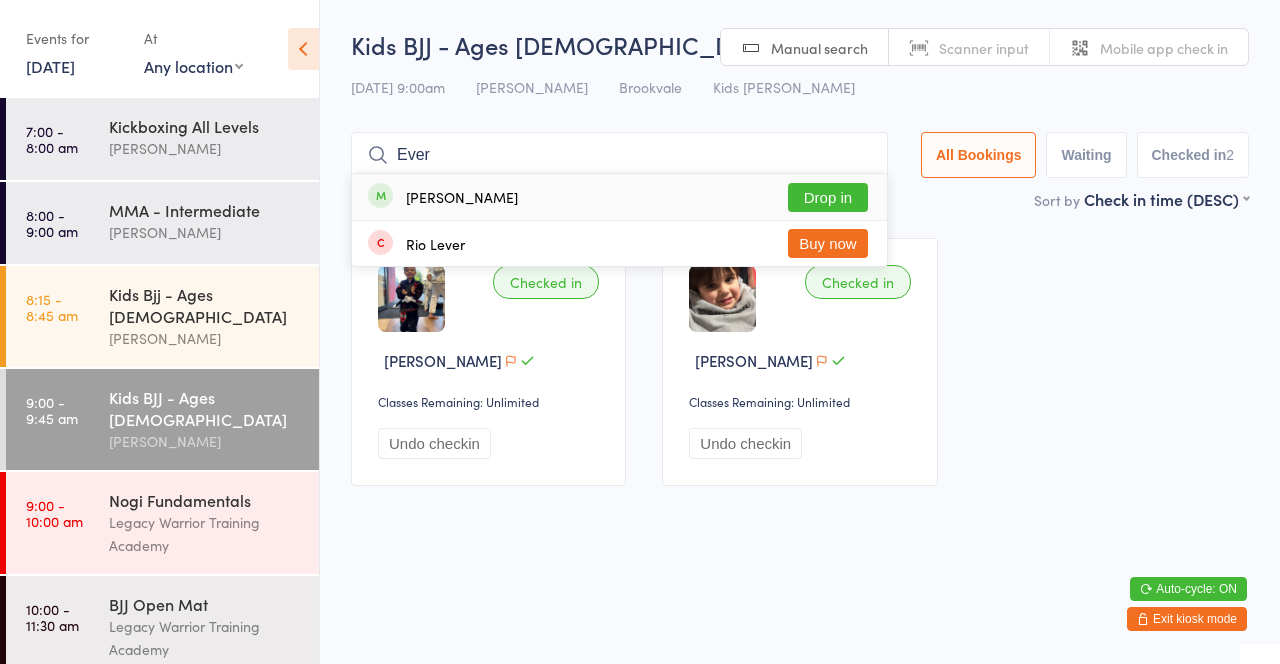 type on "Ever" 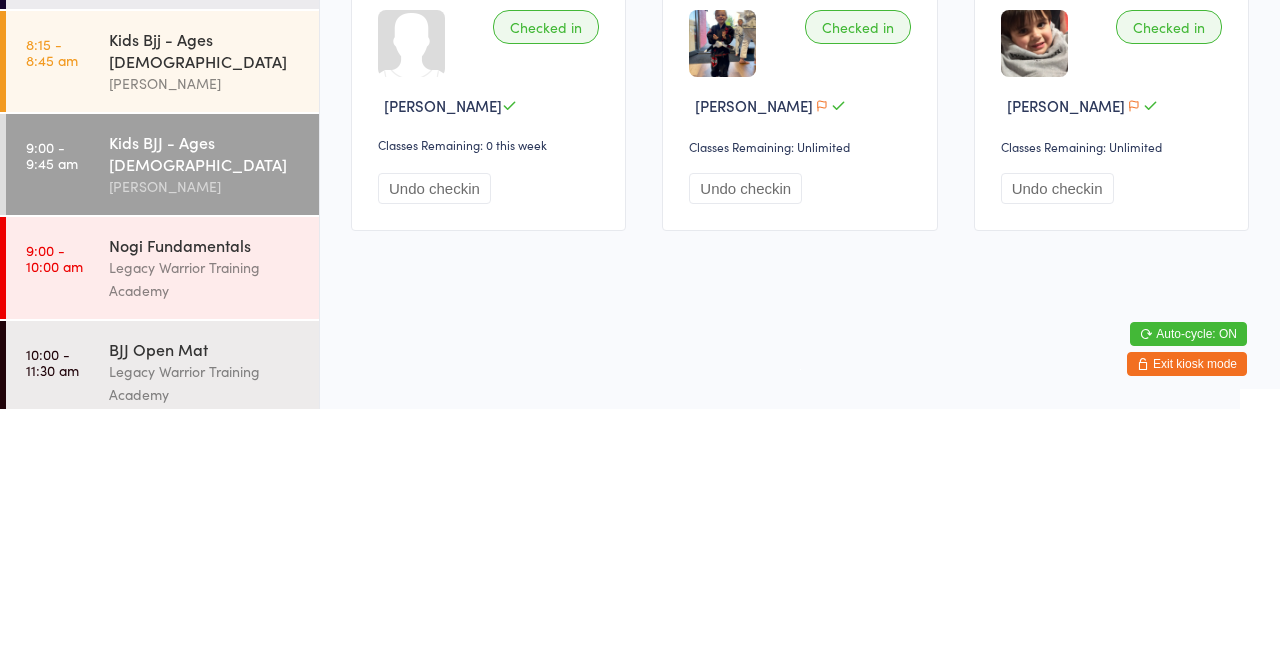 click on "[PERSON_NAME]" at bounding box center [205, 441] 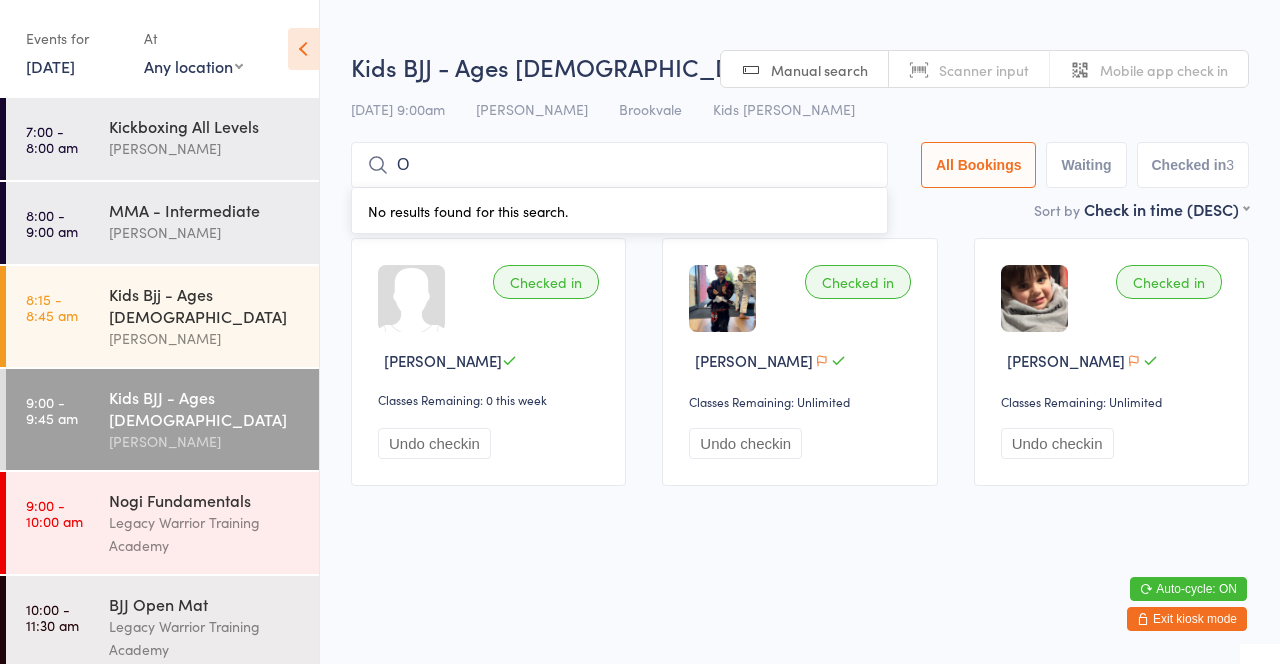 type on "Os" 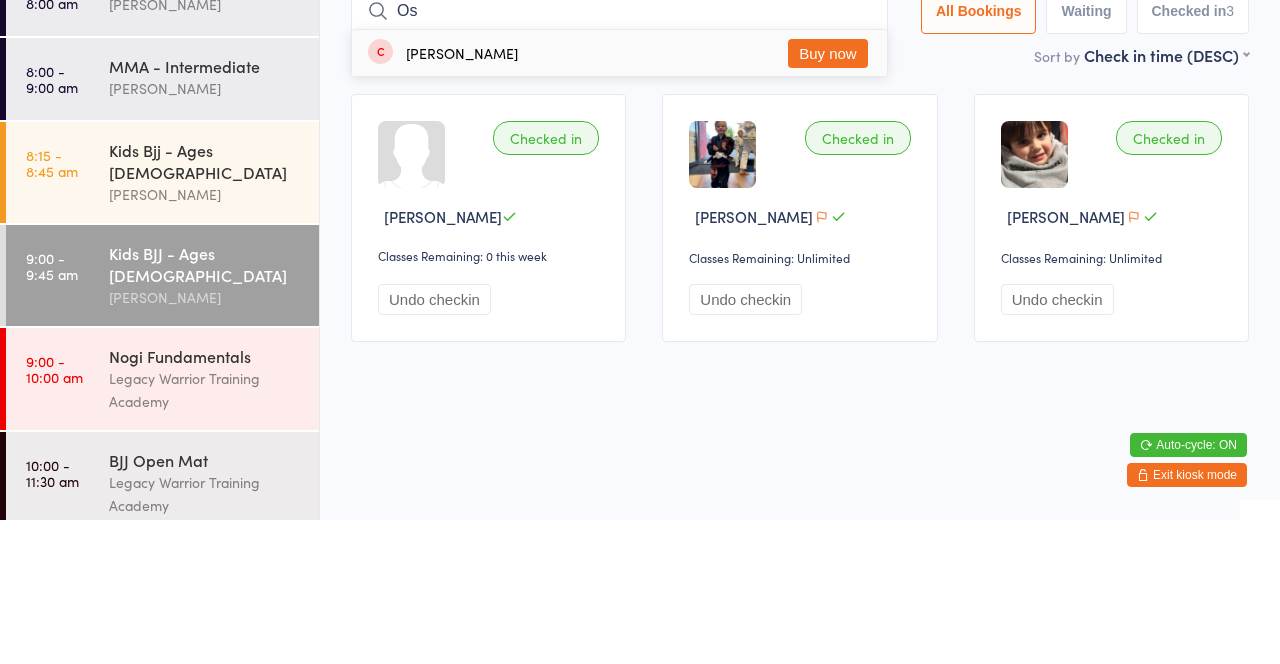 click on "[PERSON_NAME]" at bounding box center (205, 441) 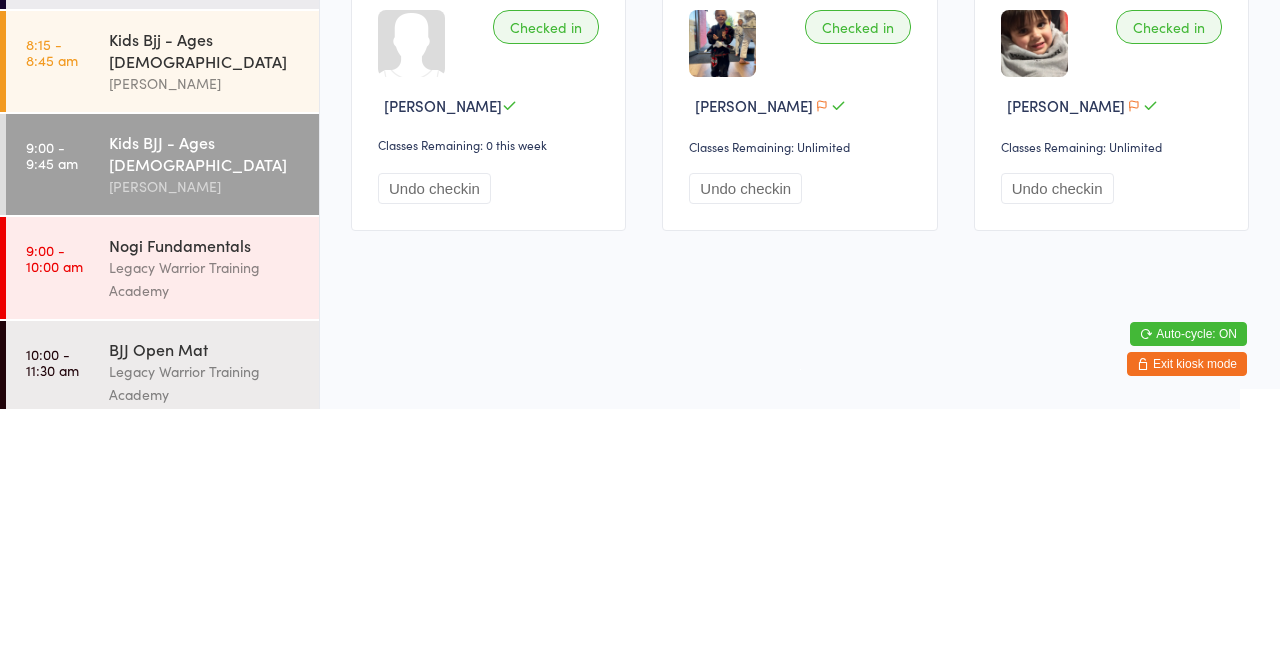 click on "Kids Bjj - Ages [DEMOGRAPHIC_DATA]" at bounding box center (205, 305) 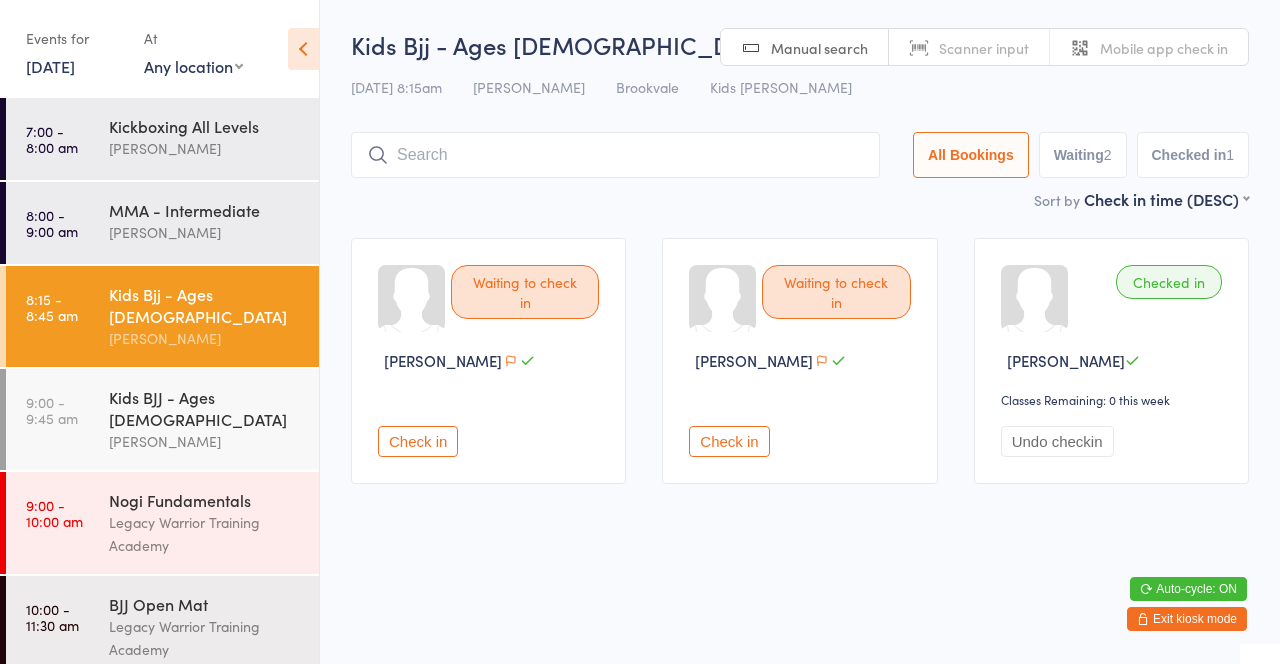 click on "Exit kiosk mode" at bounding box center (1187, 619) 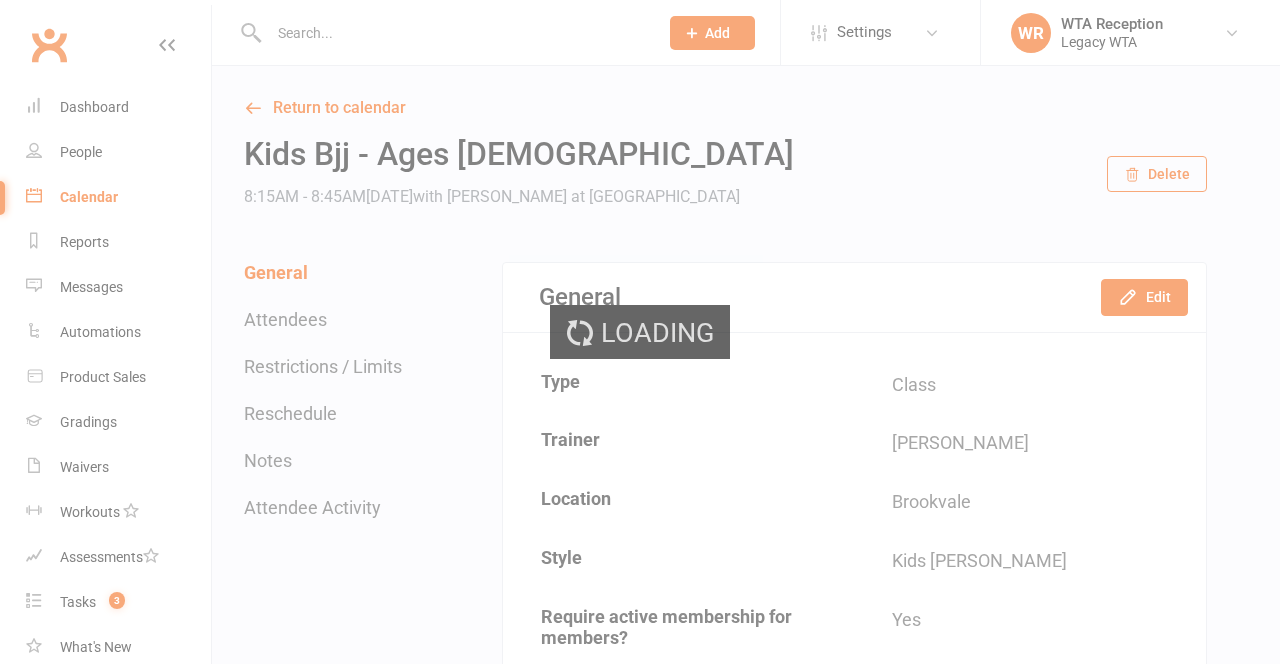 scroll, scrollTop: 0, scrollLeft: 0, axis: both 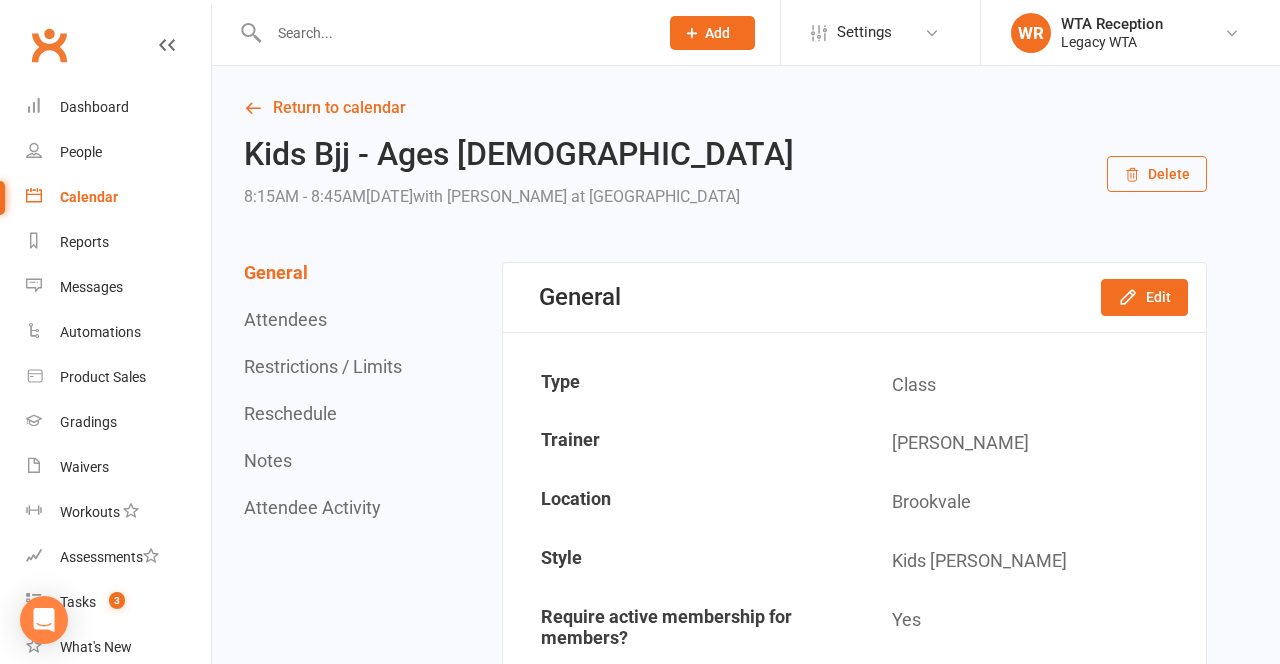 click on "People" at bounding box center [81, 152] 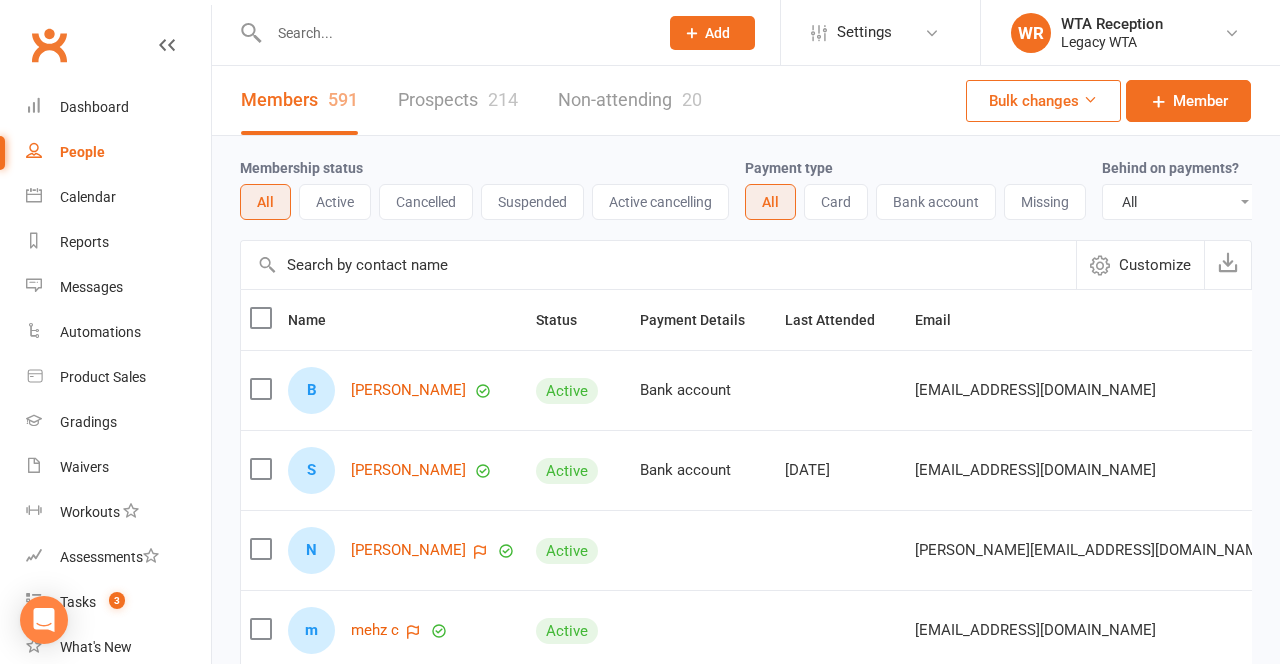 click at bounding box center [453, 33] 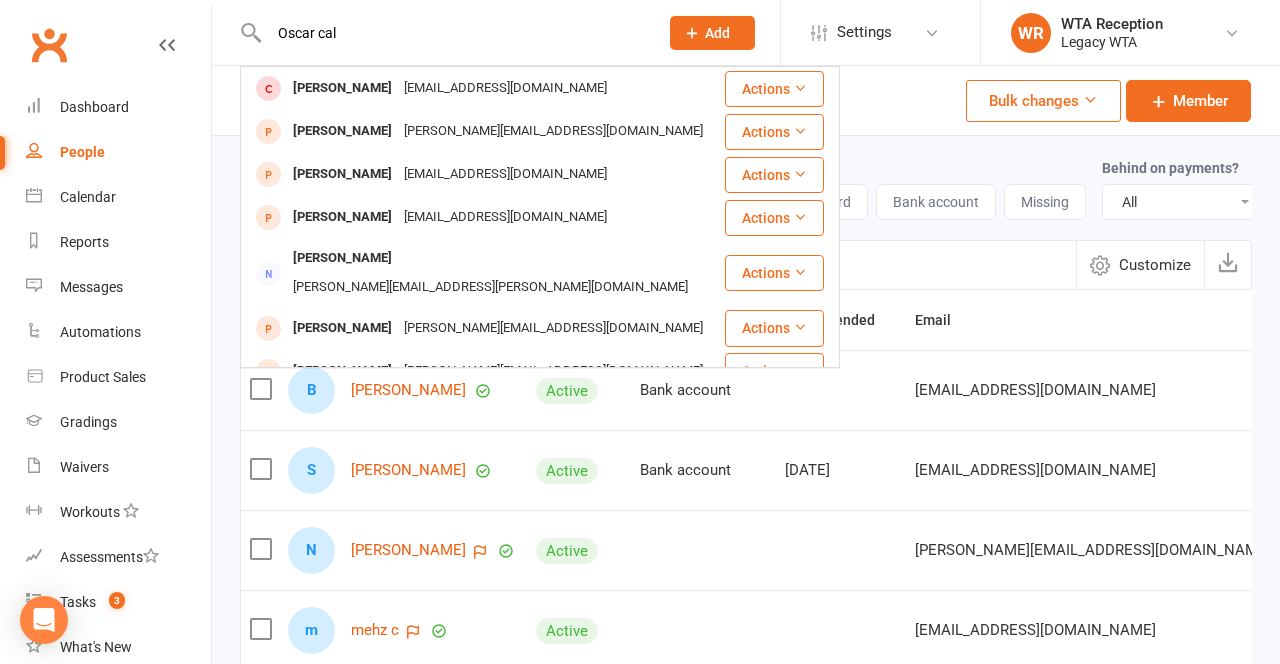 type on "Oscar cal" 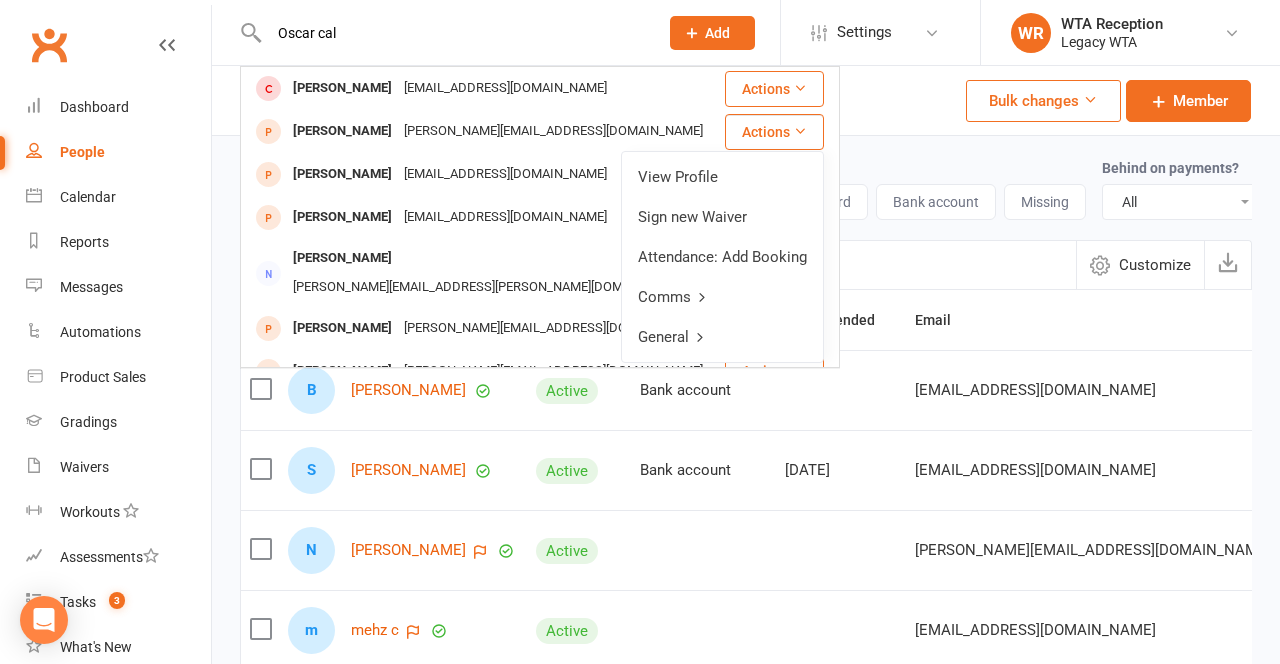 click on "Attendance: Add Booking" at bounding box center [722, 257] 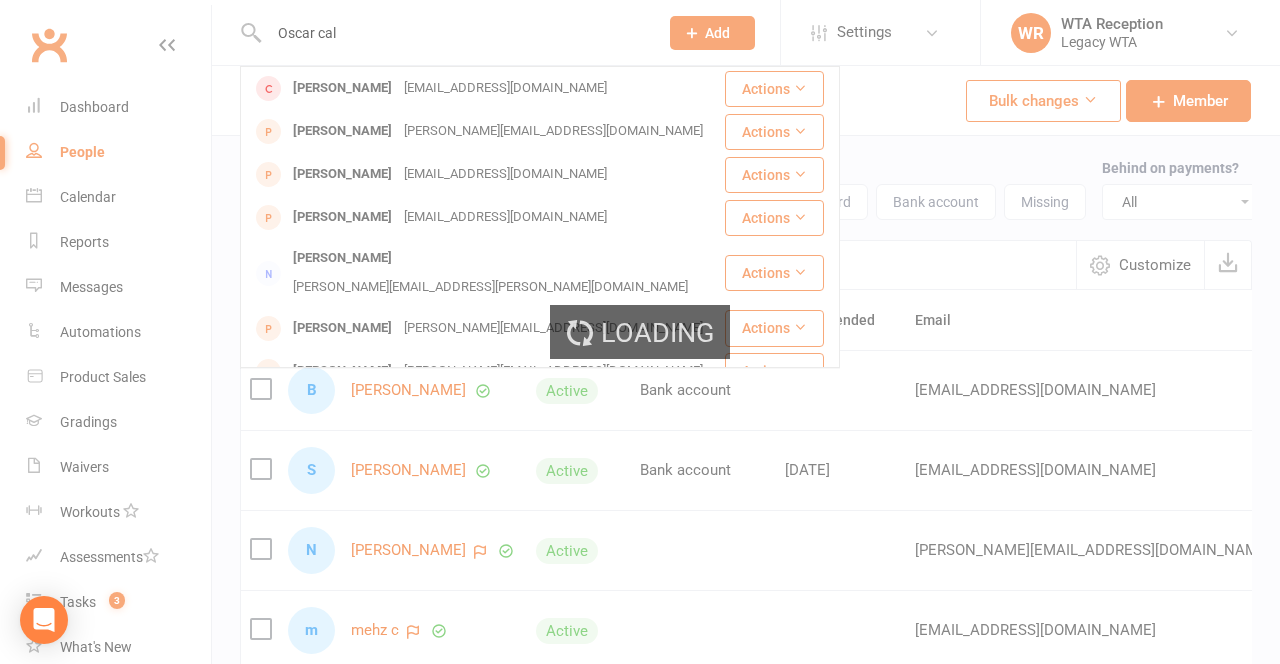 type 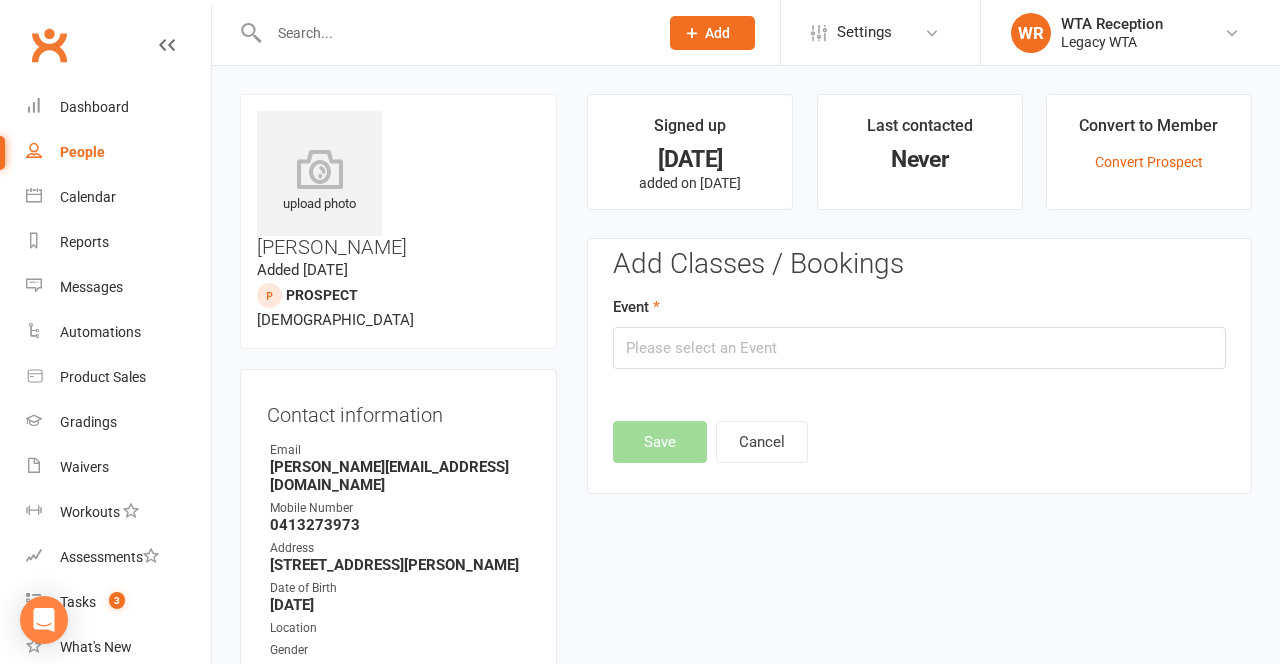 scroll, scrollTop: 138, scrollLeft: 0, axis: vertical 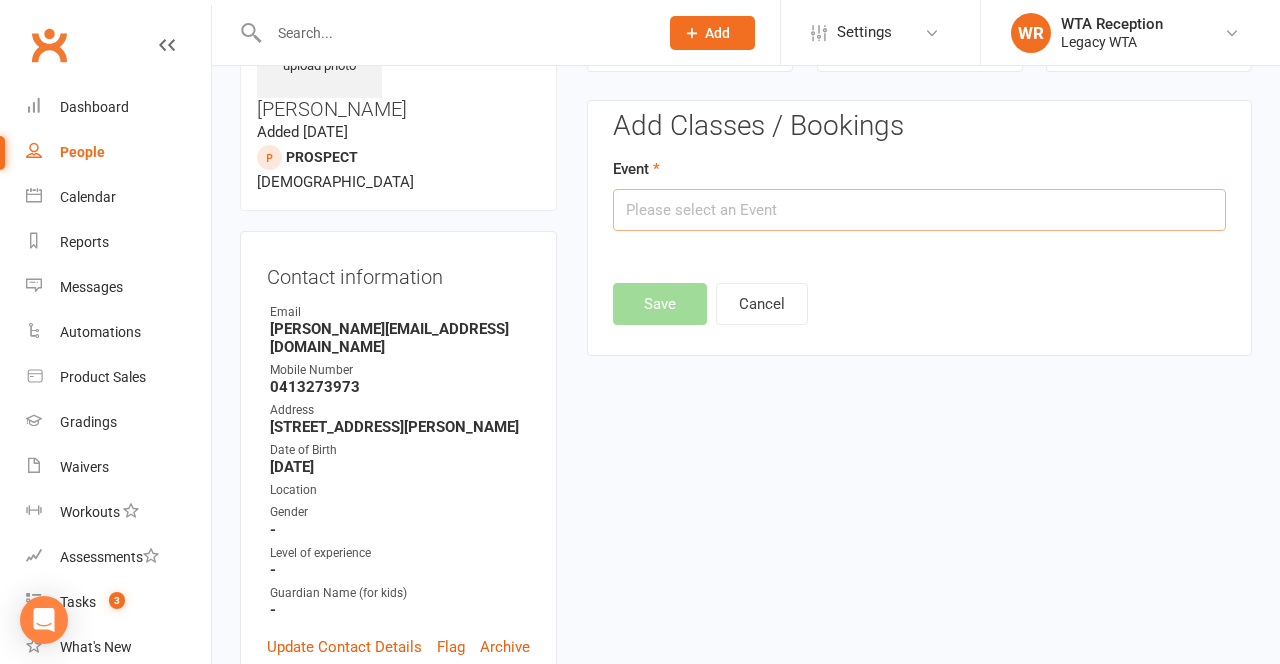 click at bounding box center (919, 210) 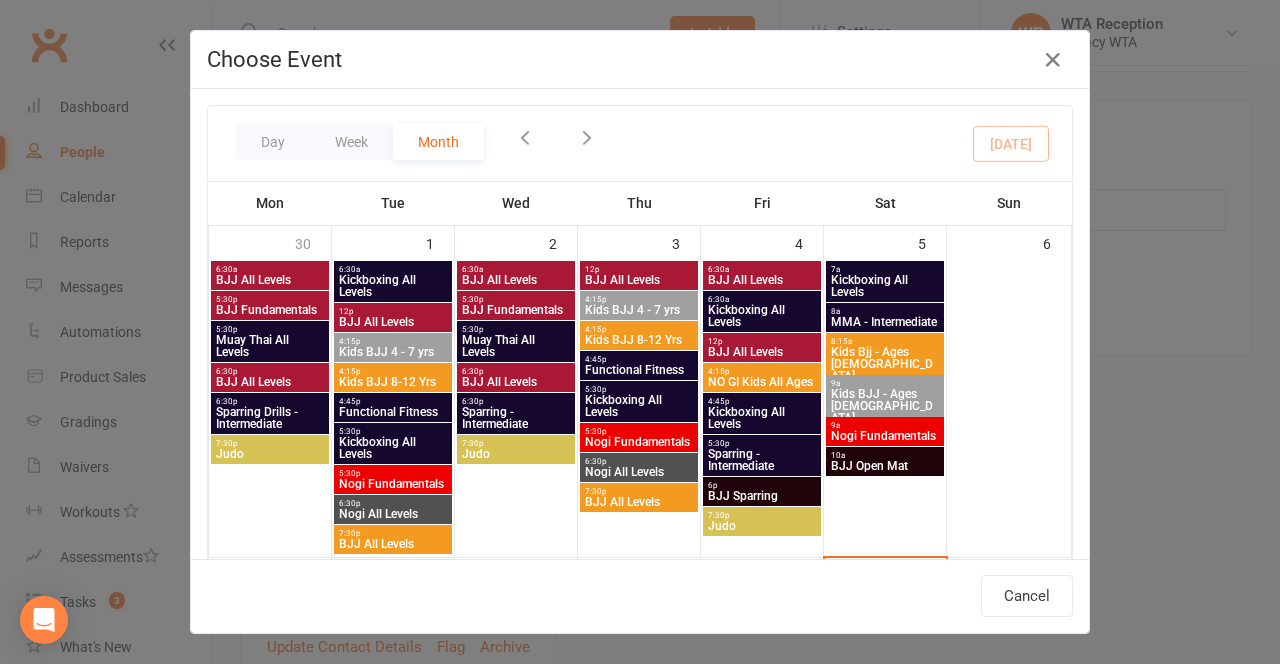 click on "Sat" at bounding box center (885, 203) 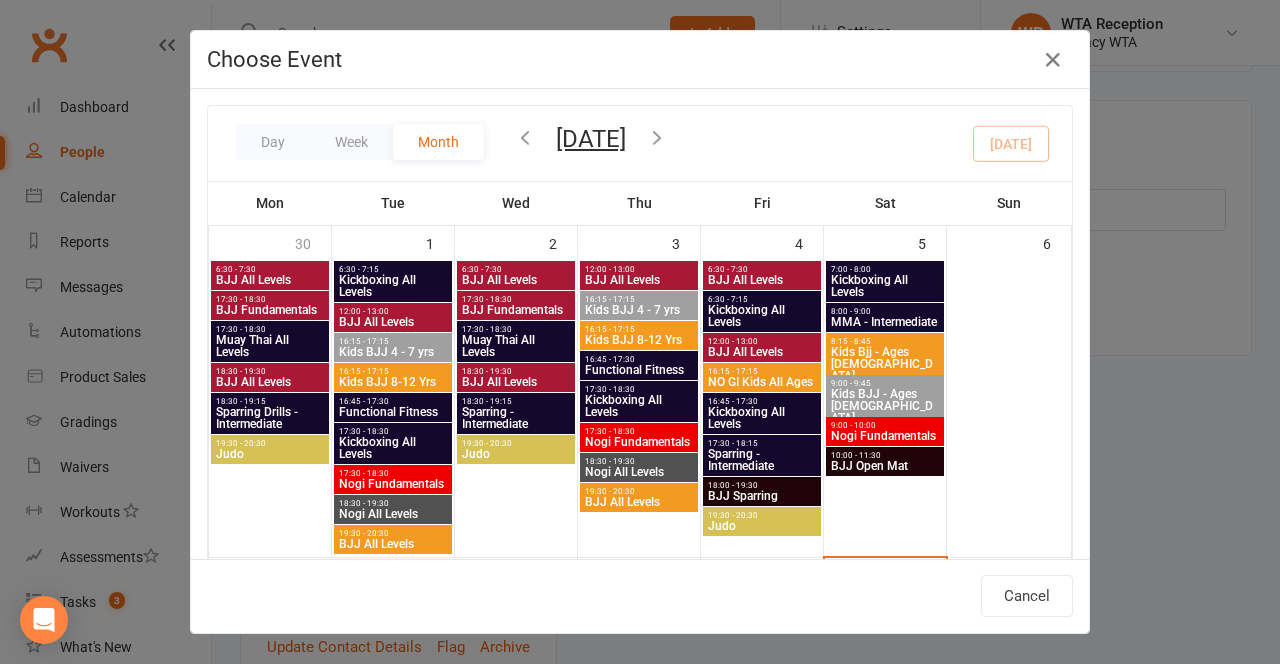 scroll, scrollTop: 402, scrollLeft: 0, axis: vertical 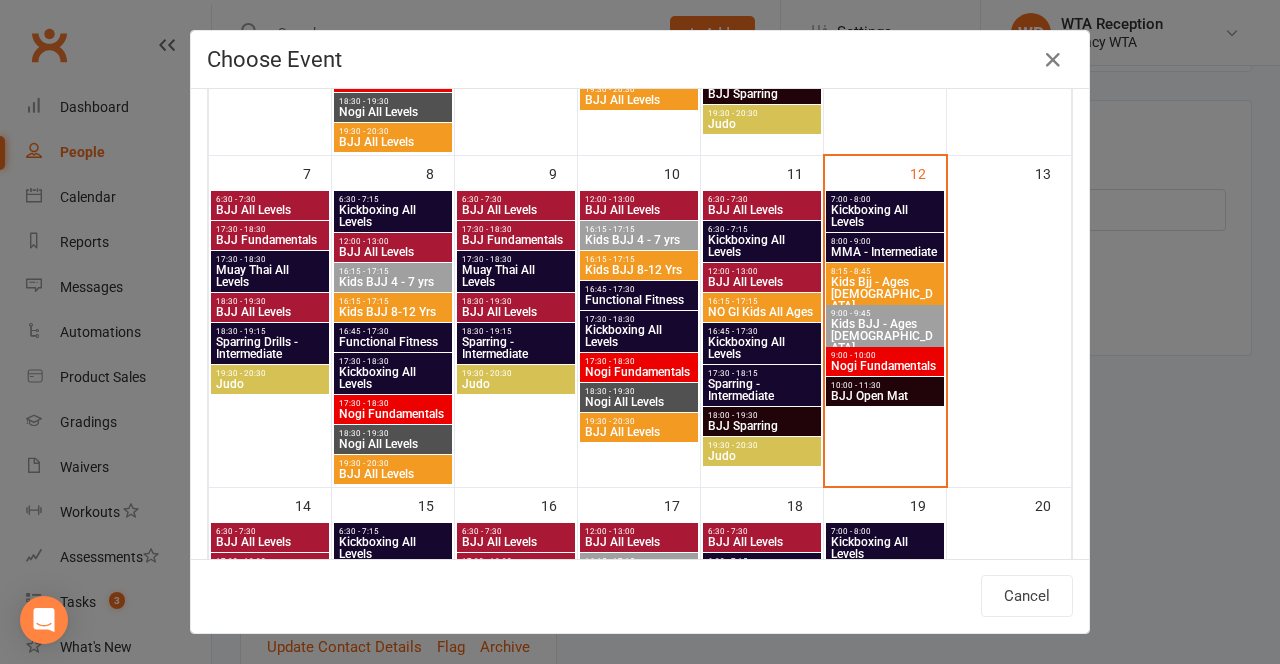 click on "Kids BJJ - Ages [DEMOGRAPHIC_DATA]" at bounding box center [885, 336] 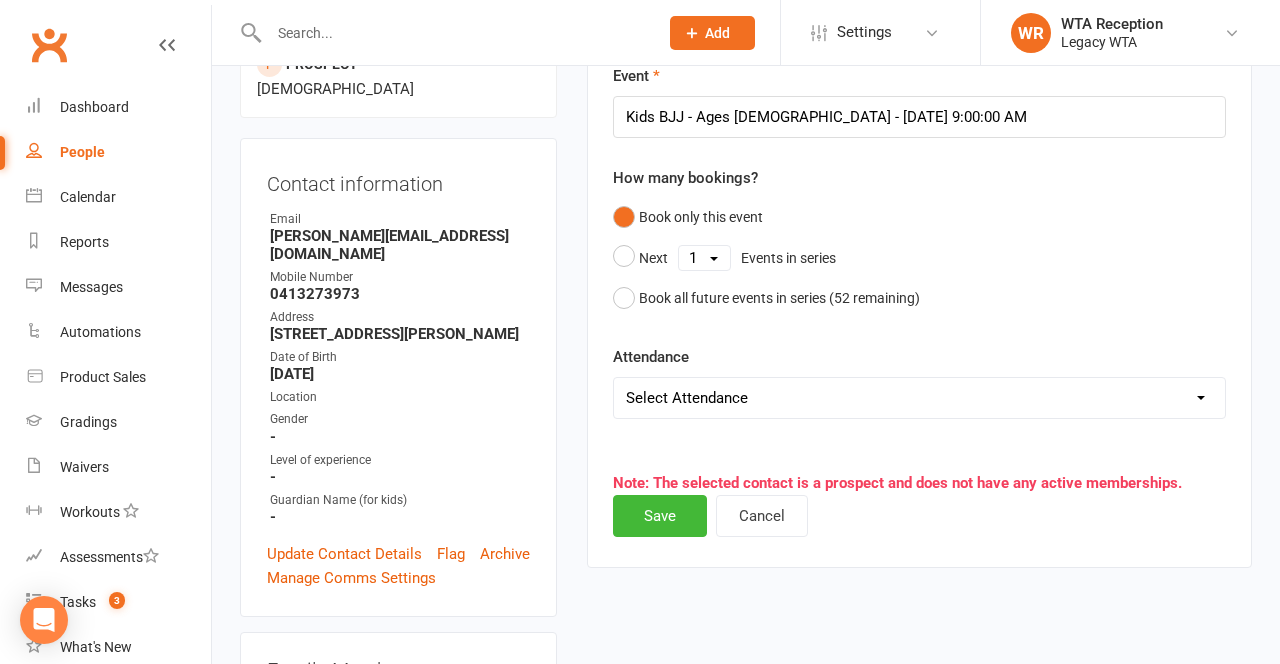 scroll, scrollTop: 240, scrollLeft: 0, axis: vertical 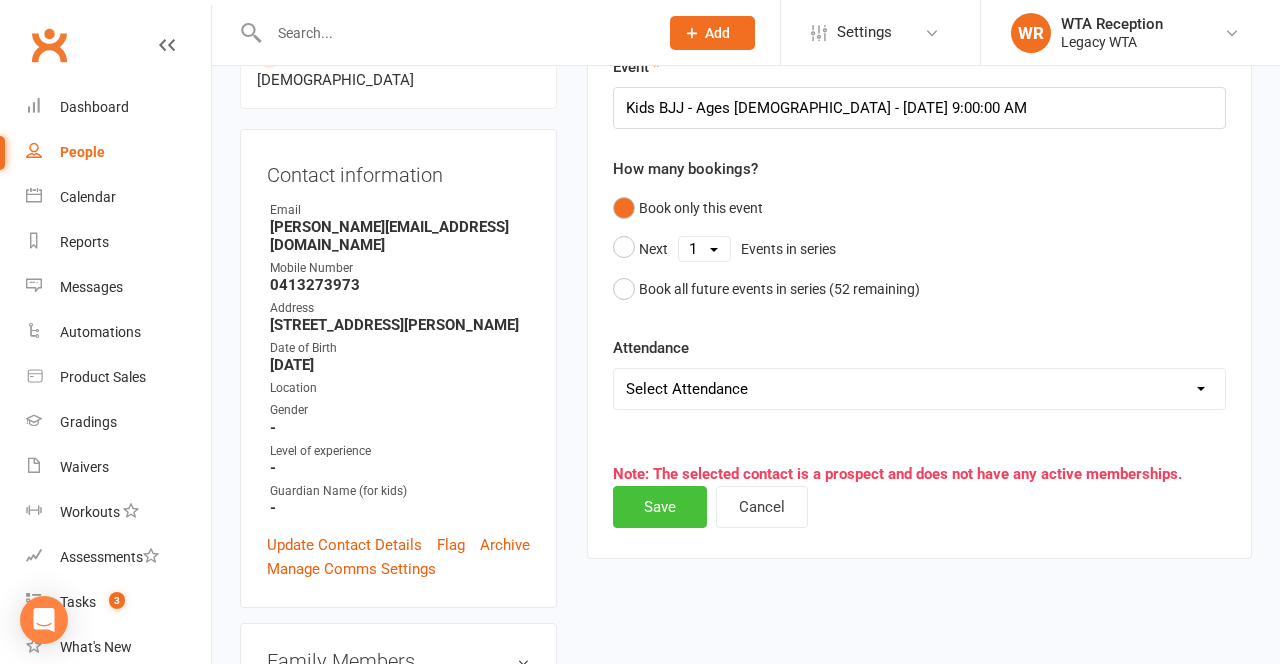 click on "Save" at bounding box center (660, 507) 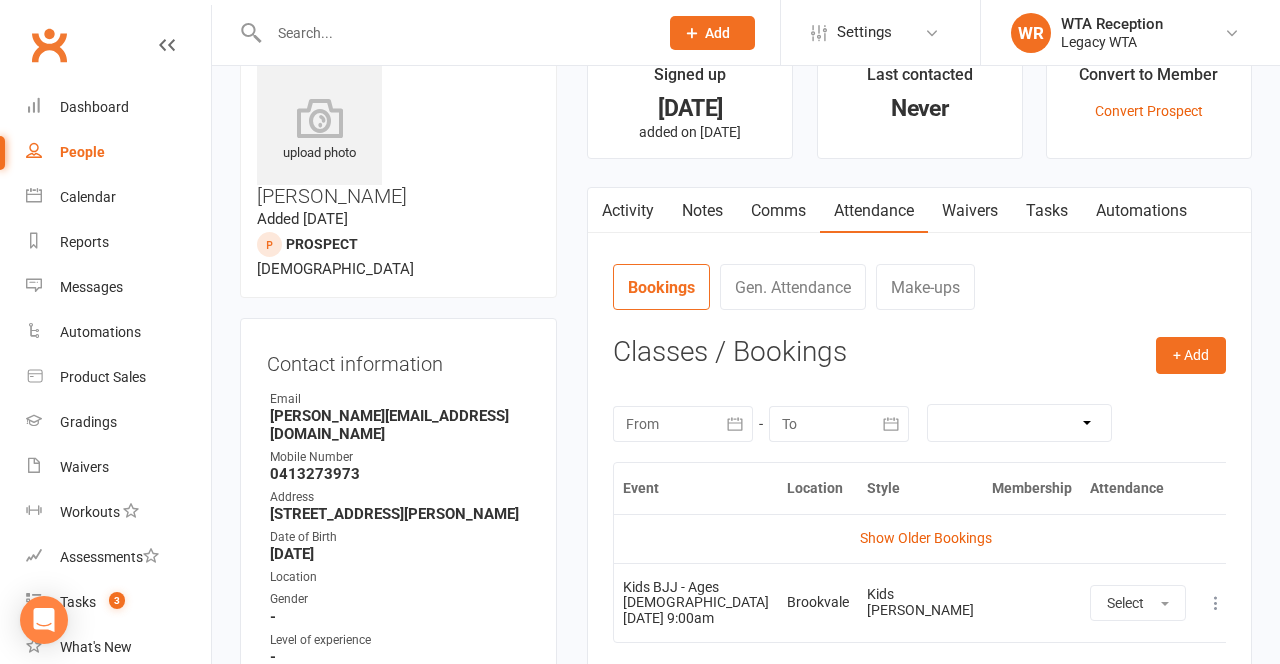 scroll, scrollTop: 41, scrollLeft: 0, axis: vertical 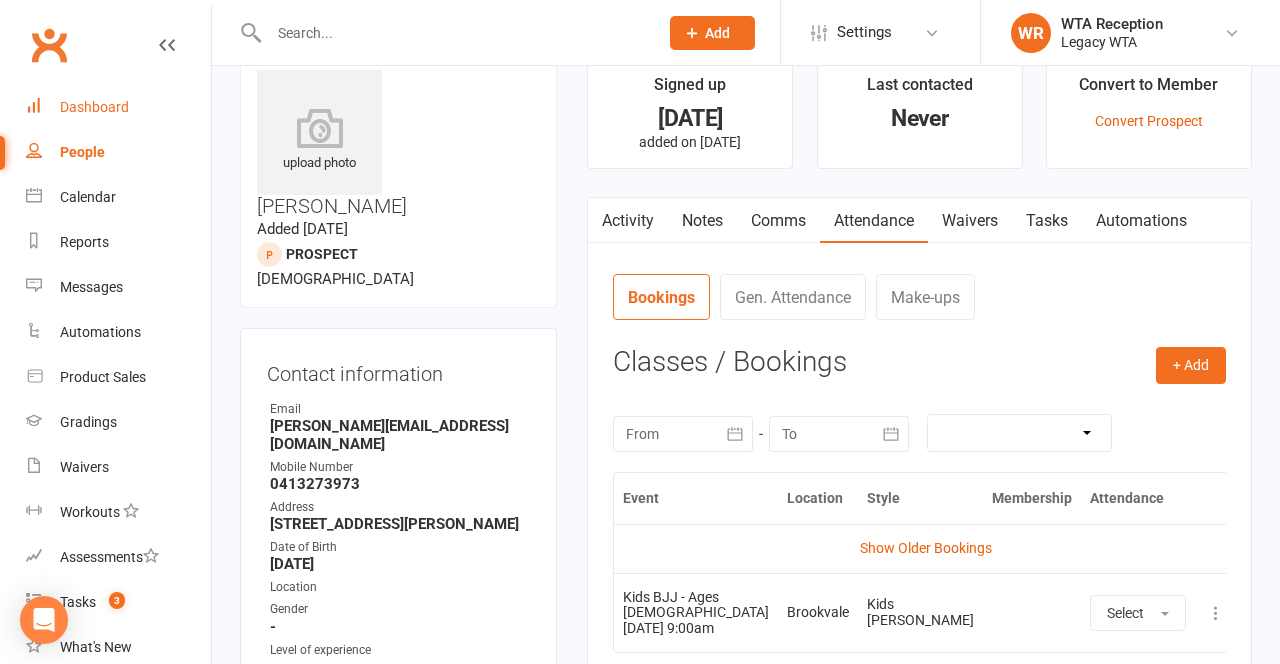 click on "Dashboard" at bounding box center (94, 107) 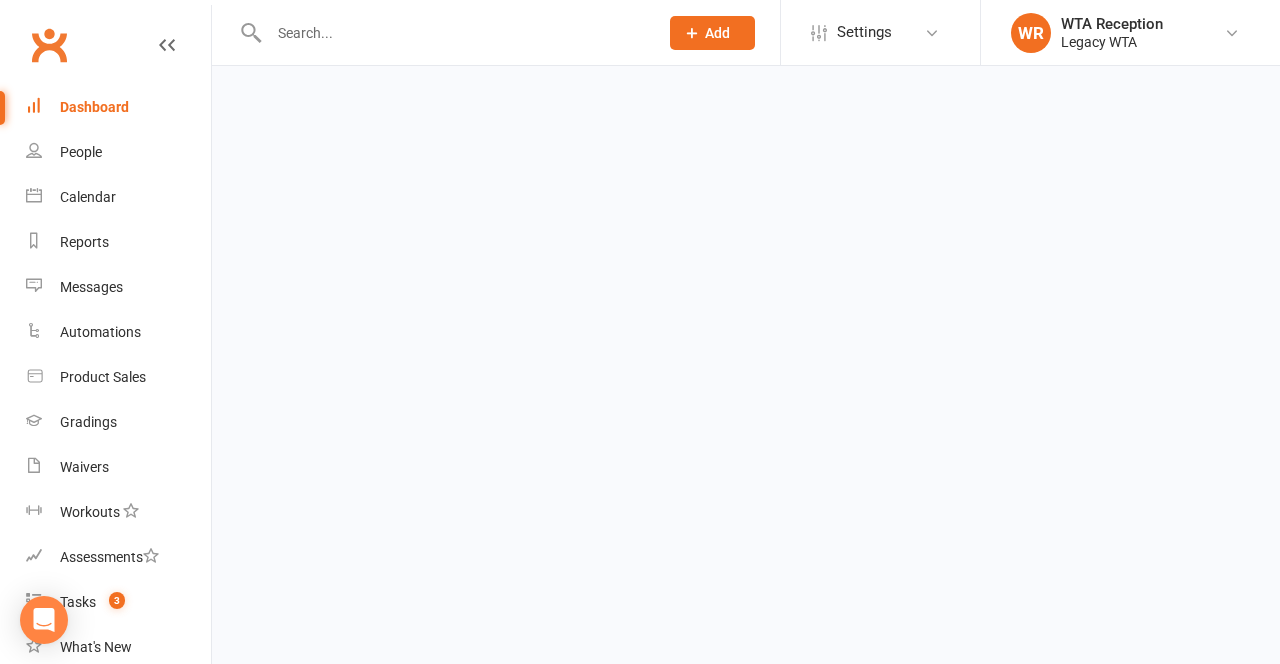 scroll, scrollTop: 0, scrollLeft: 0, axis: both 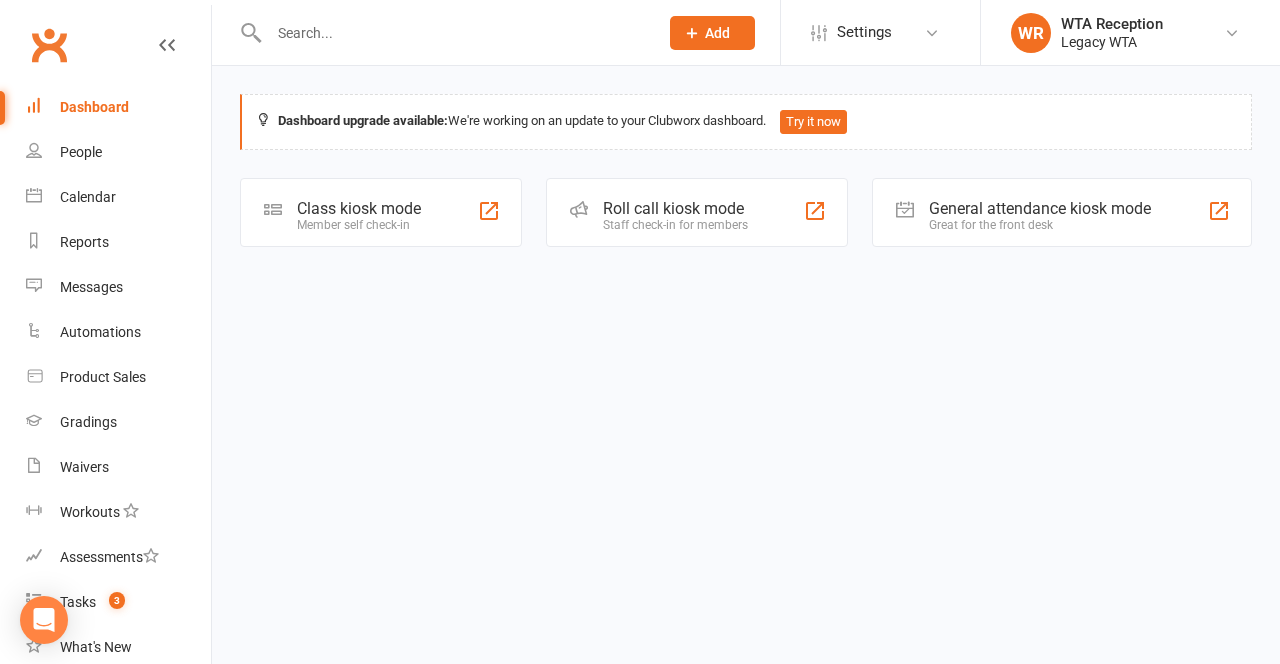 click on "Class kiosk mode" at bounding box center [359, 208] 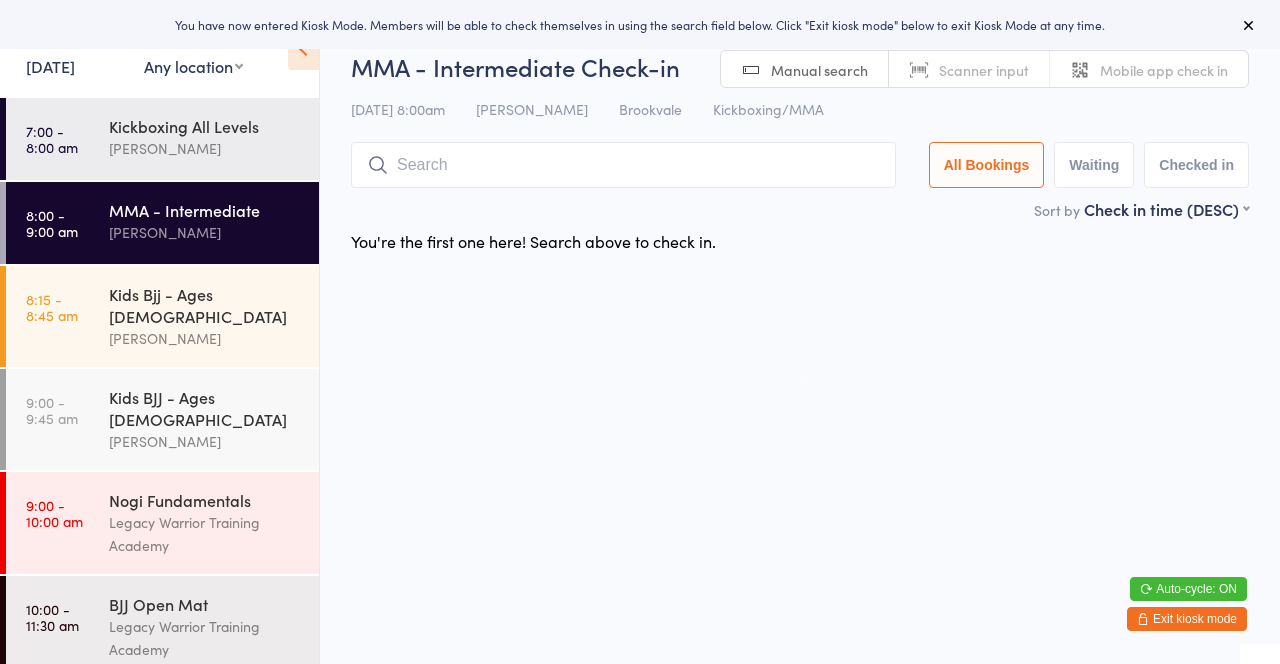 scroll, scrollTop: 0, scrollLeft: 0, axis: both 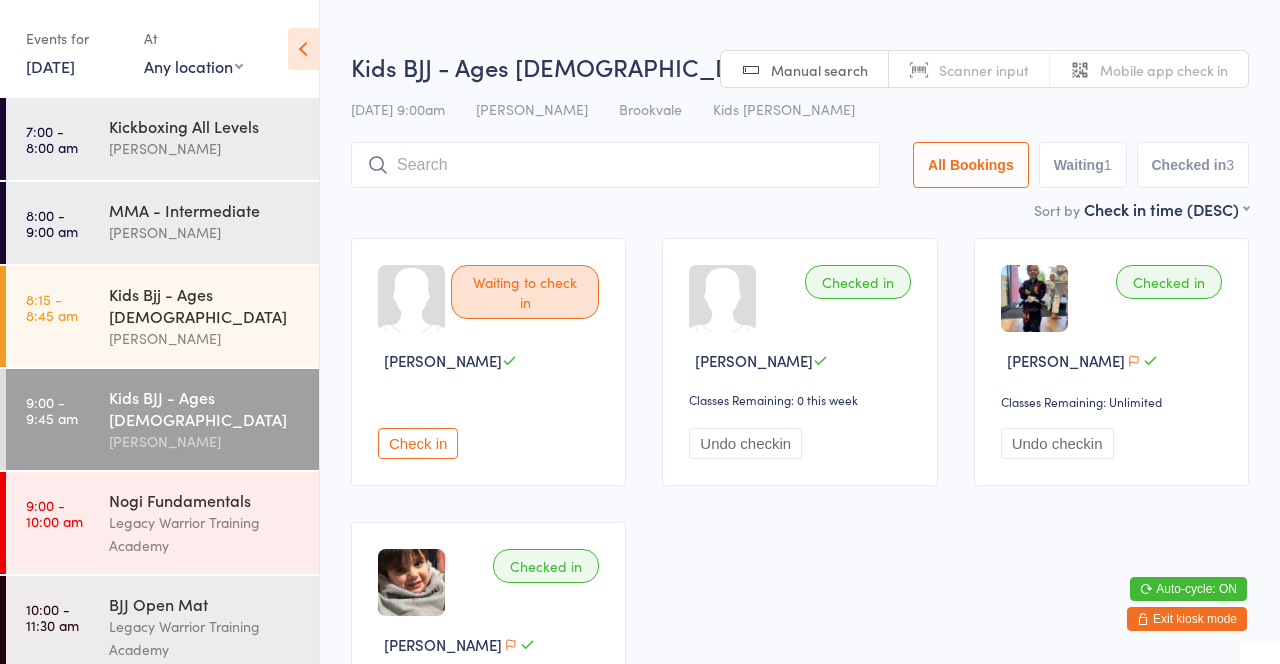 click on "Check in" at bounding box center [418, 443] 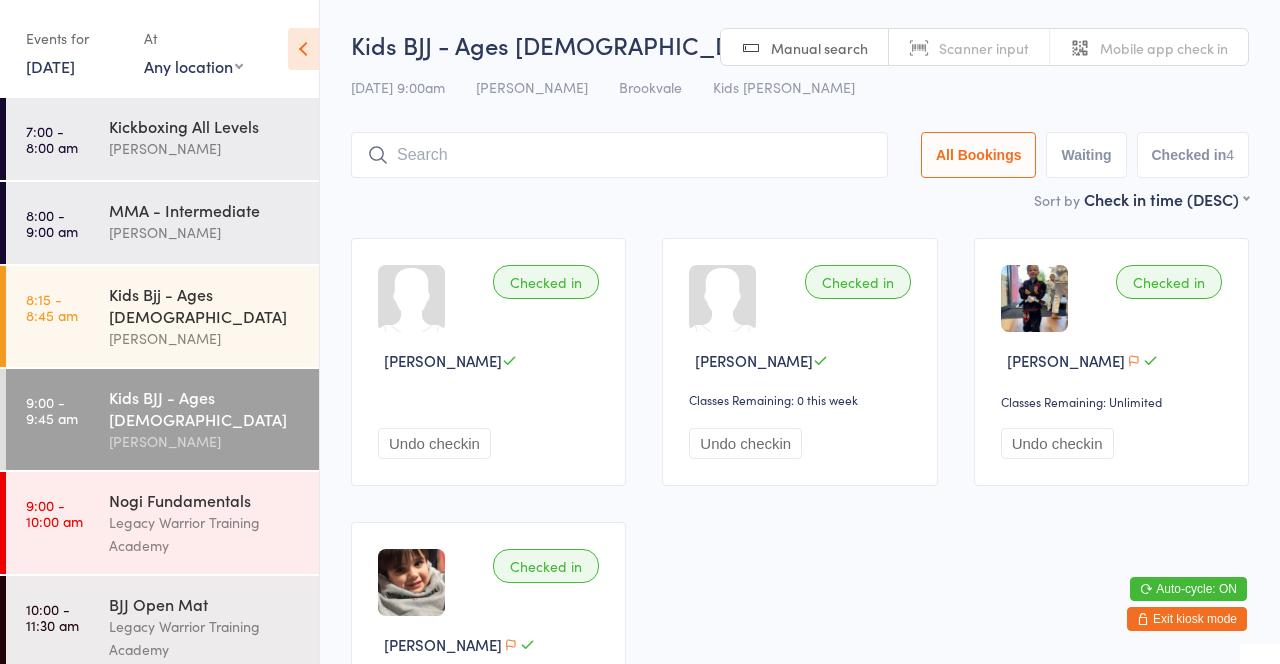 click on "[PERSON_NAME]" at bounding box center [205, 441] 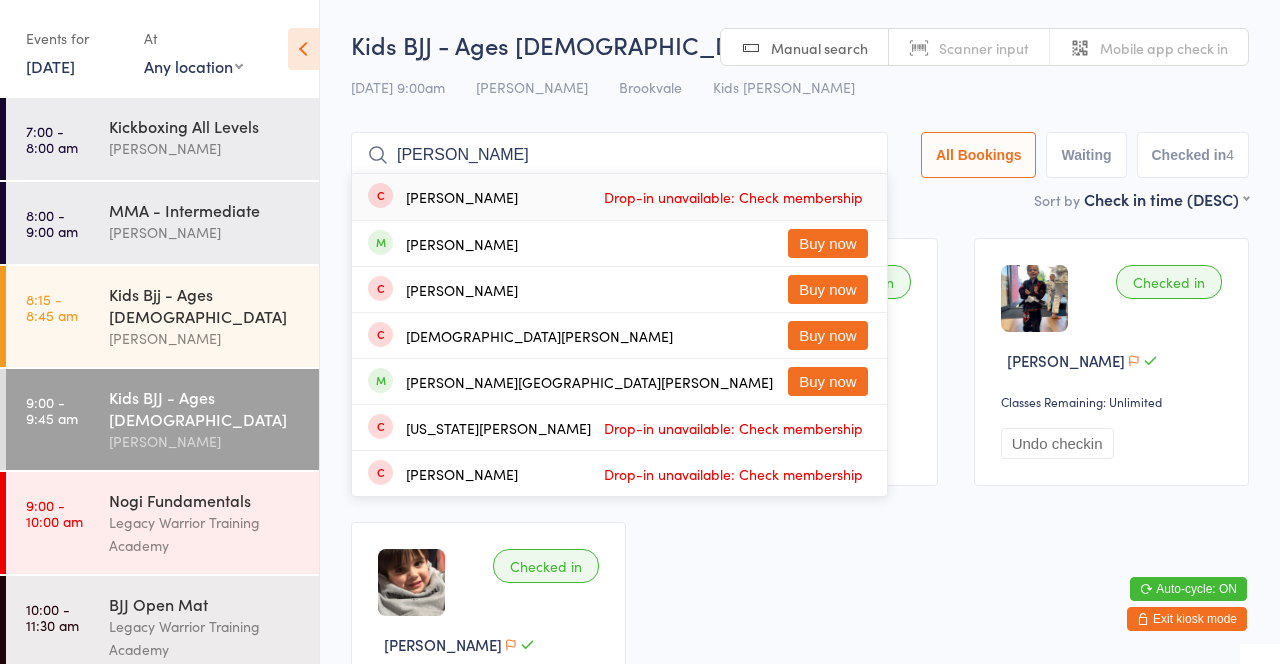 type on "George" 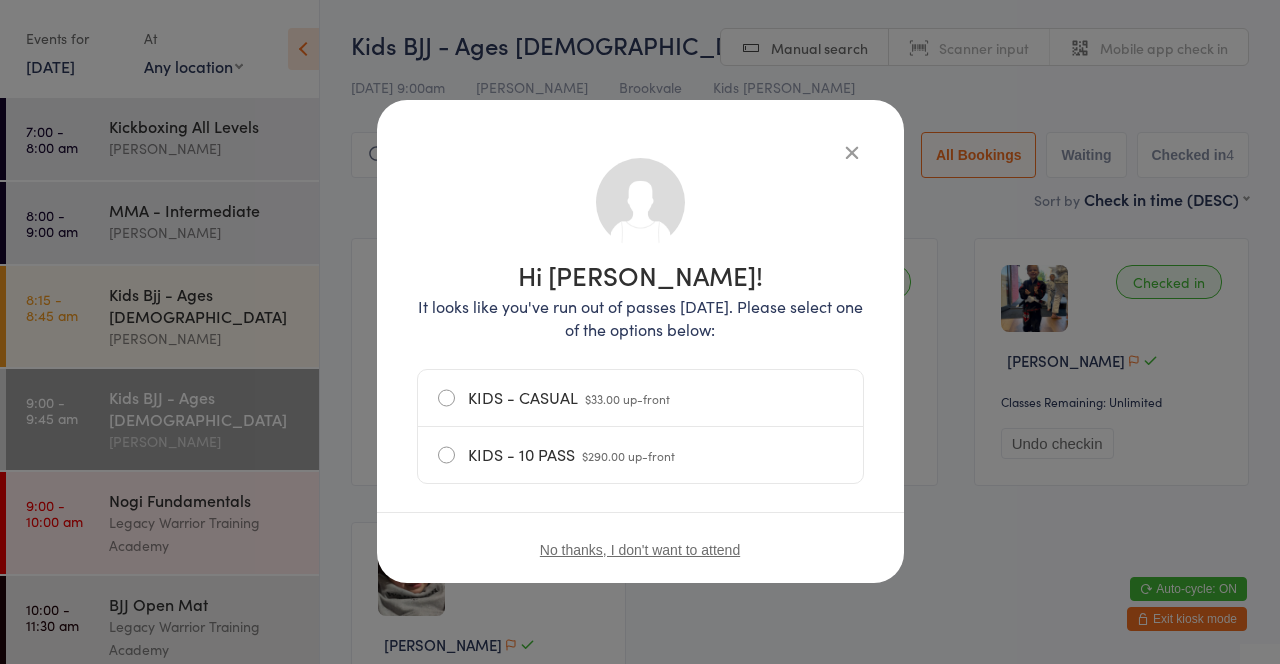 click at bounding box center (852, 152) 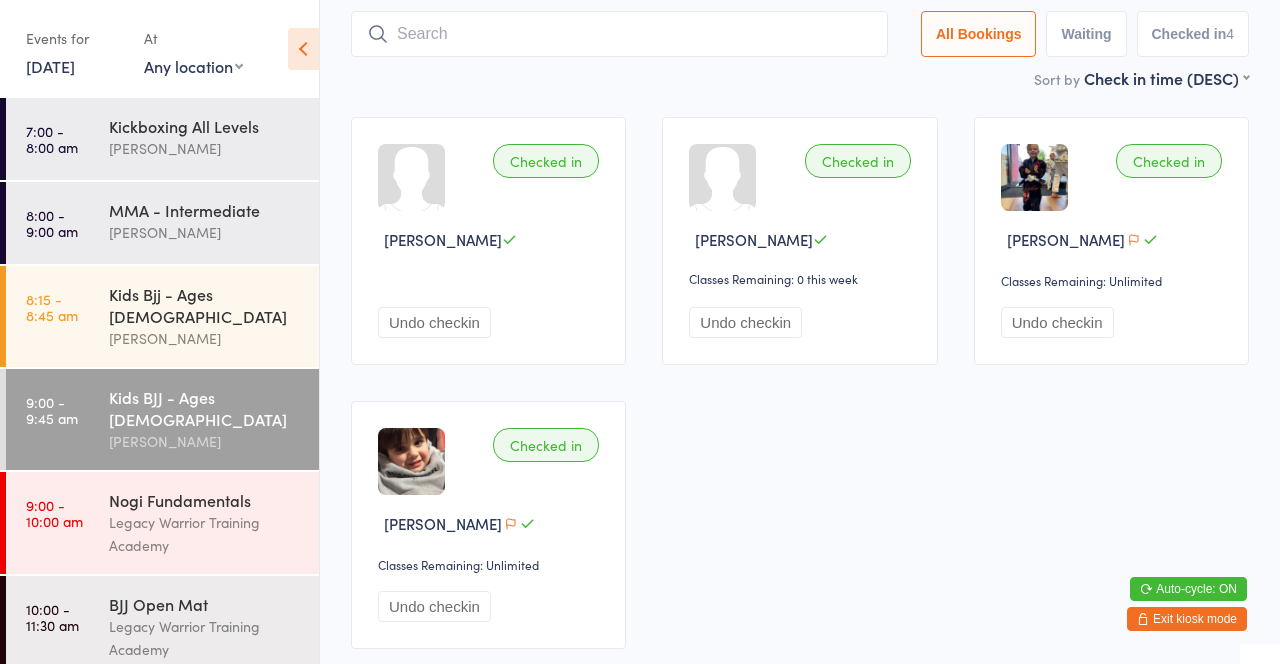 scroll, scrollTop: 0, scrollLeft: 0, axis: both 